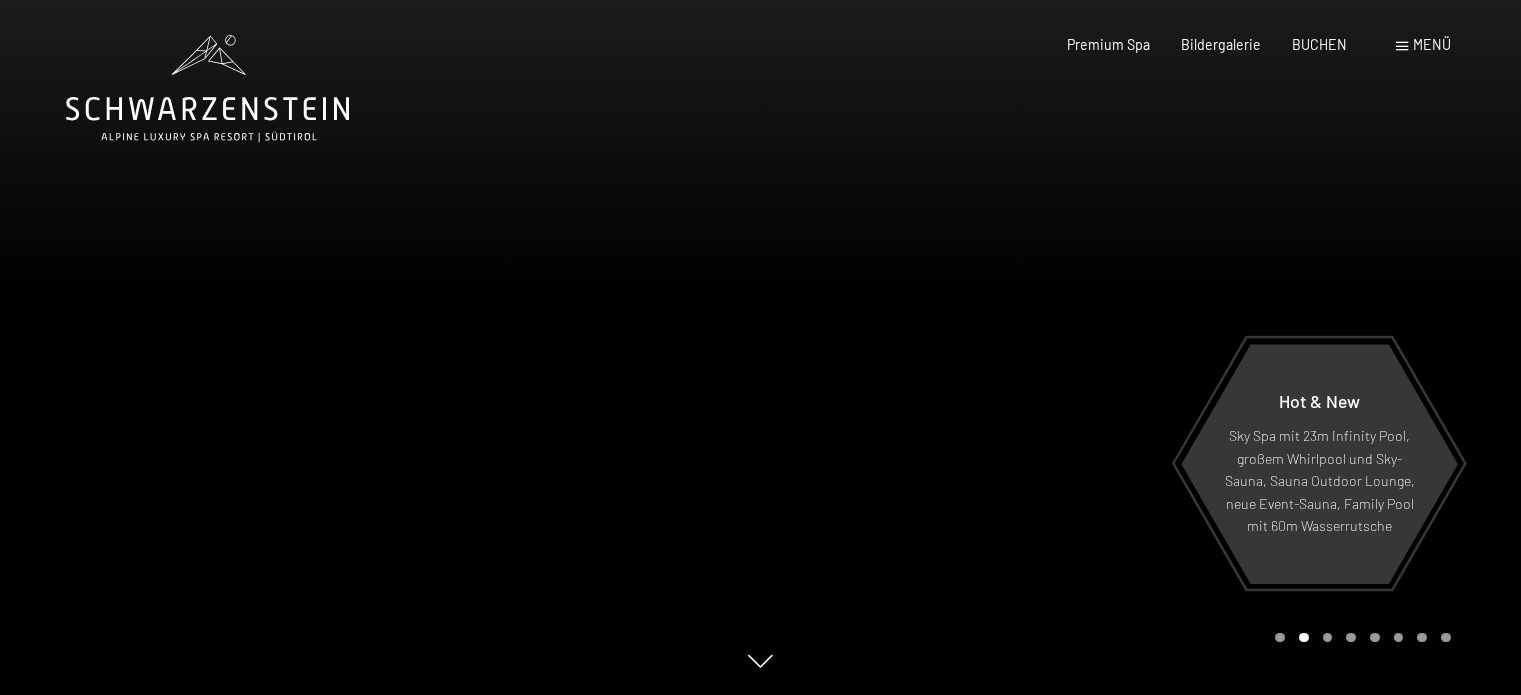 scroll, scrollTop: 0, scrollLeft: 0, axis: both 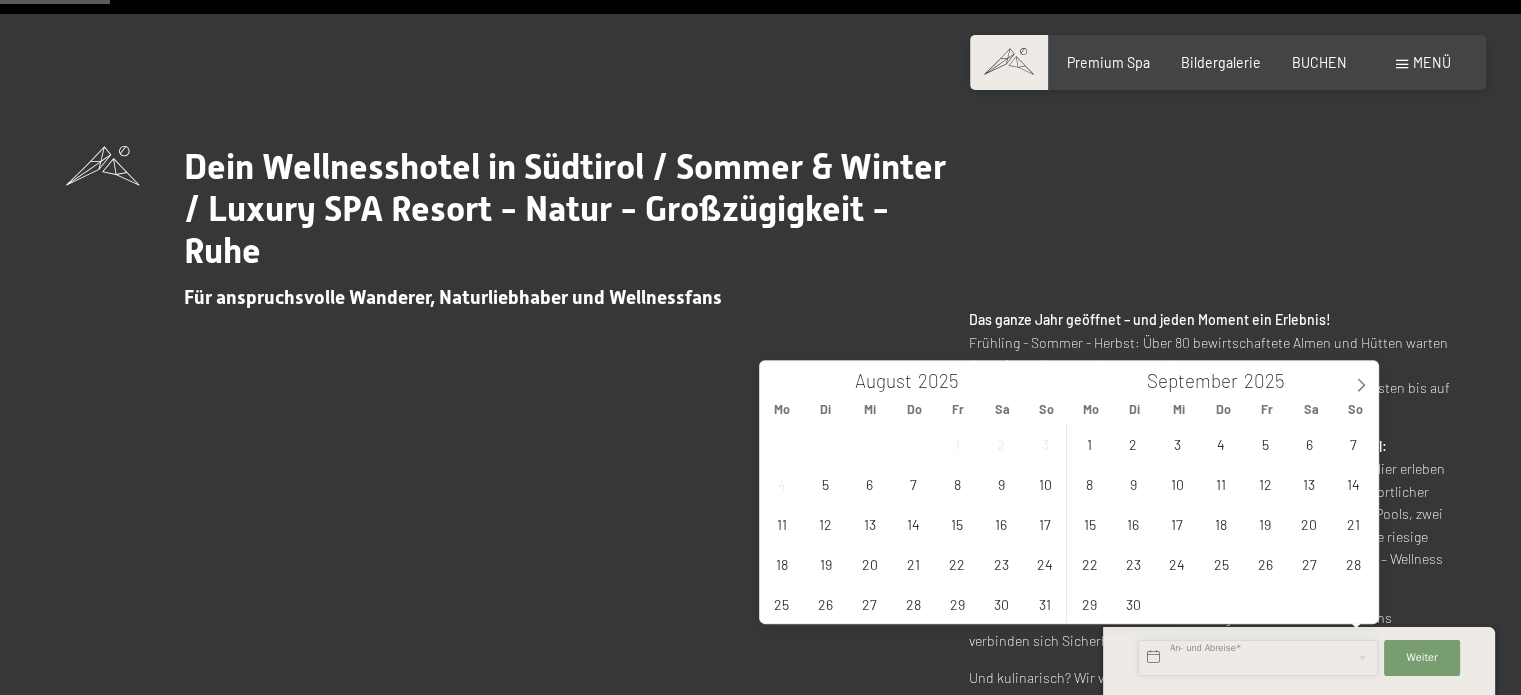 click at bounding box center [1258, 658] 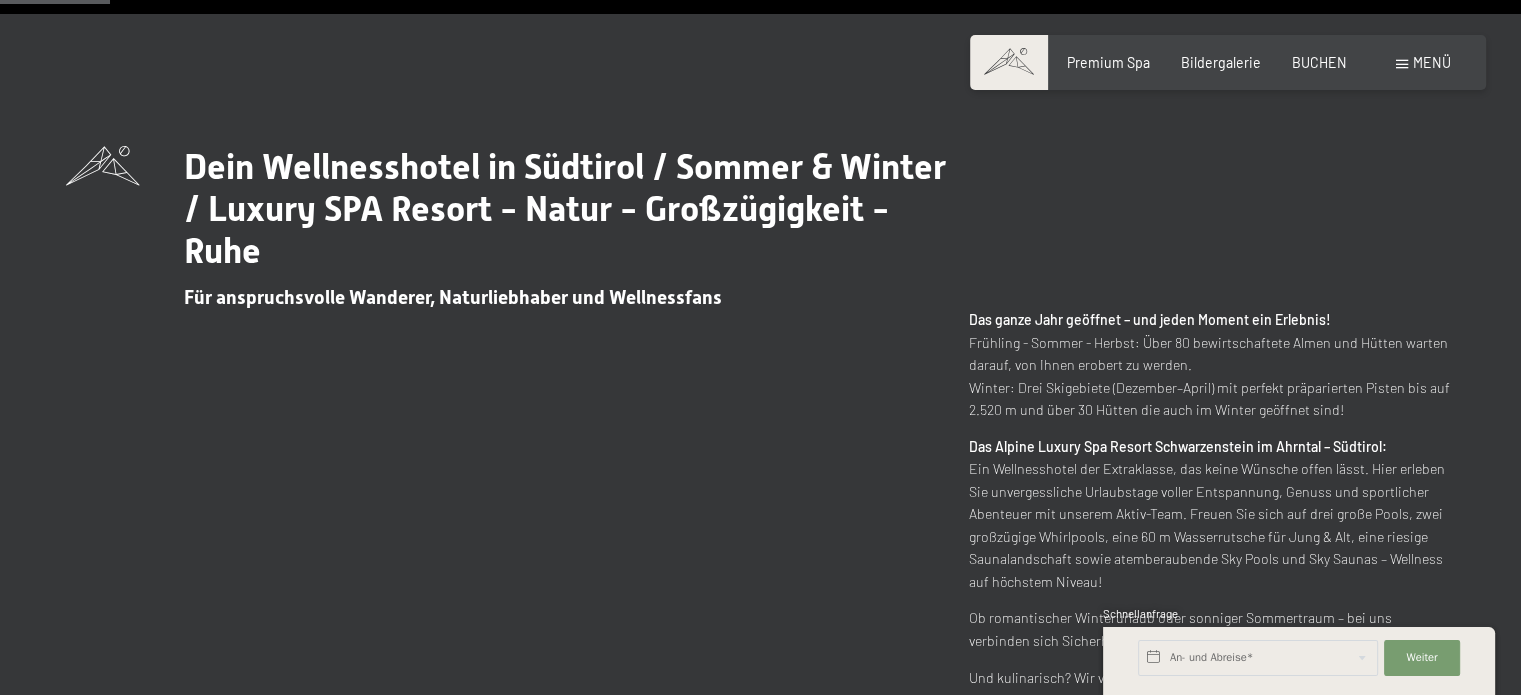 click on "Für anspruchsvolle Wanderer, Naturliebhaber und Wellnessfans" at bounding box center [569, 291] 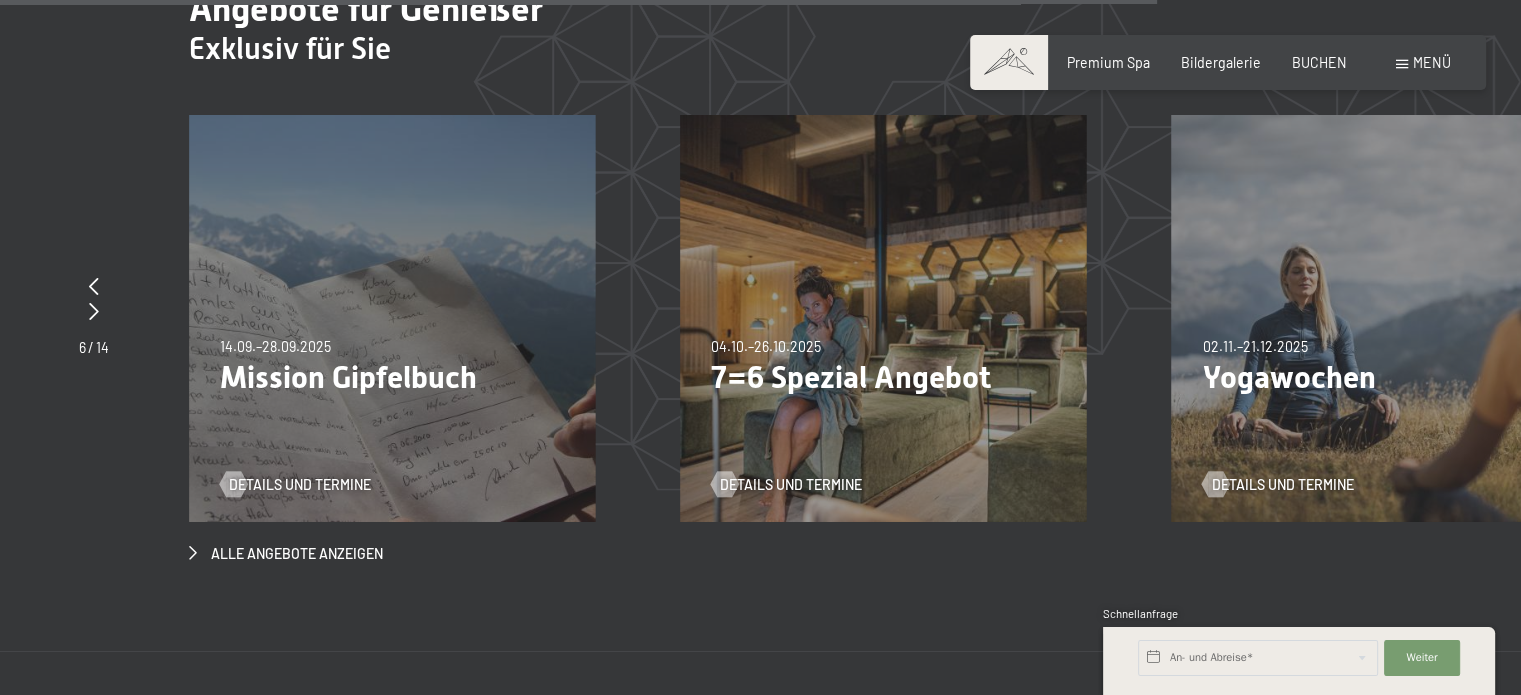 scroll, scrollTop: 6443, scrollLeft: 0, axis: vertical 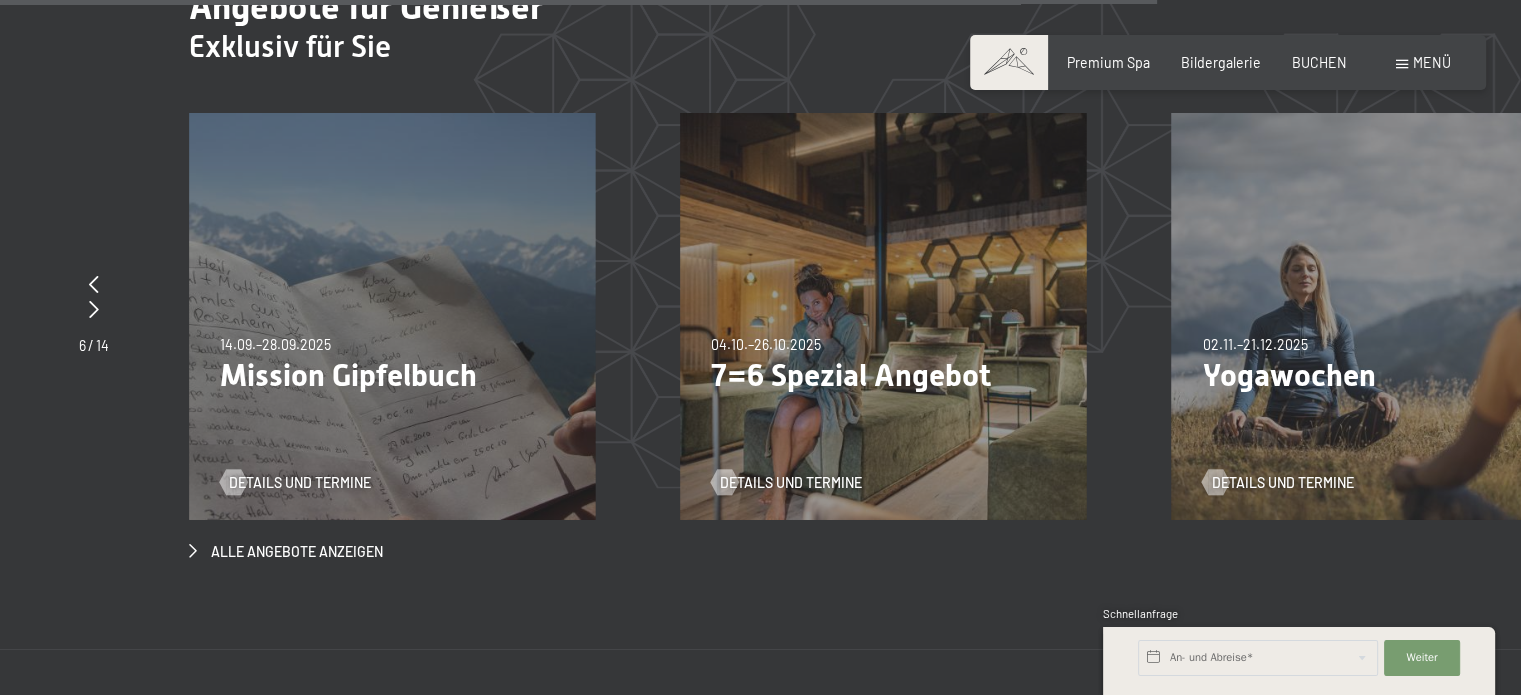 click on "14.09.–28.09.2025         14.09.–28.09.2025          Mission Gipfelbuch                 Details und Termine" at bounding box center (392, 316) 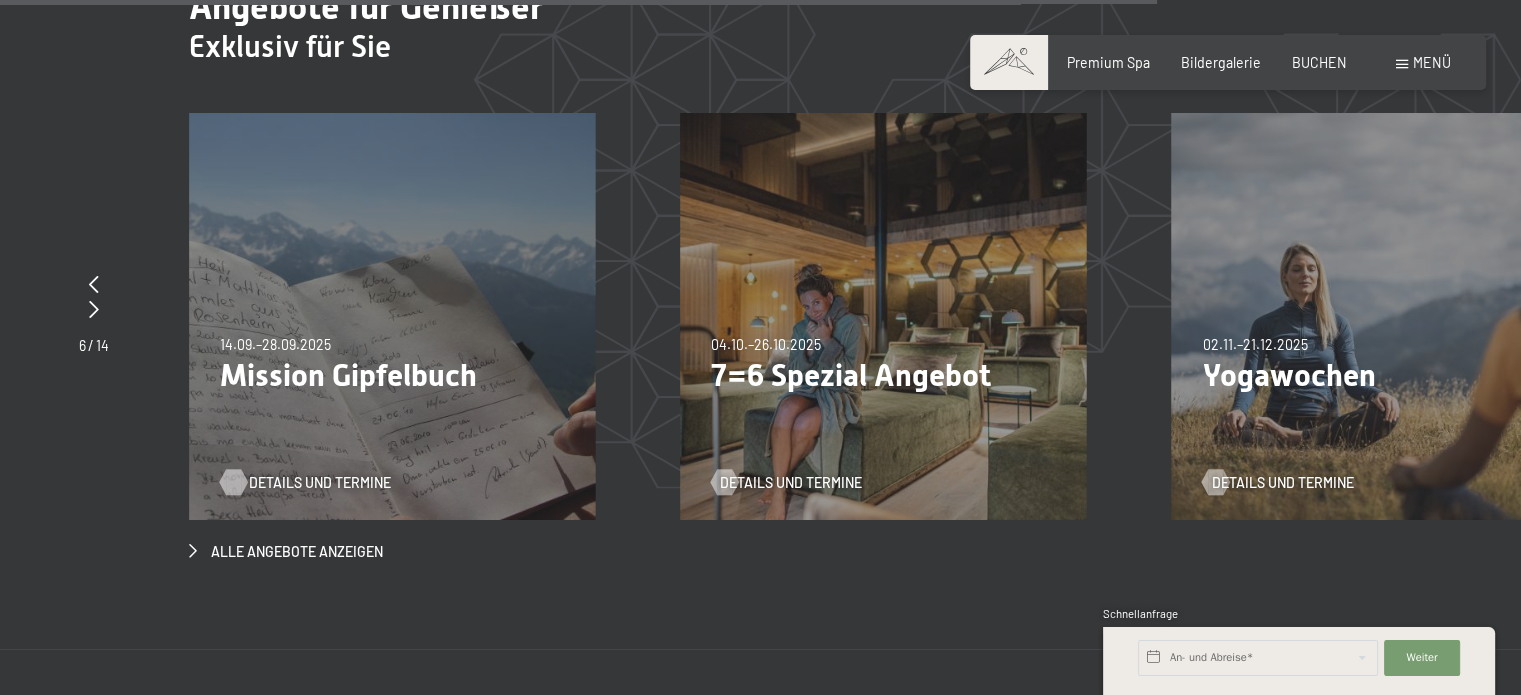 click on "Details und Termine" at bounding box center (320, 483) 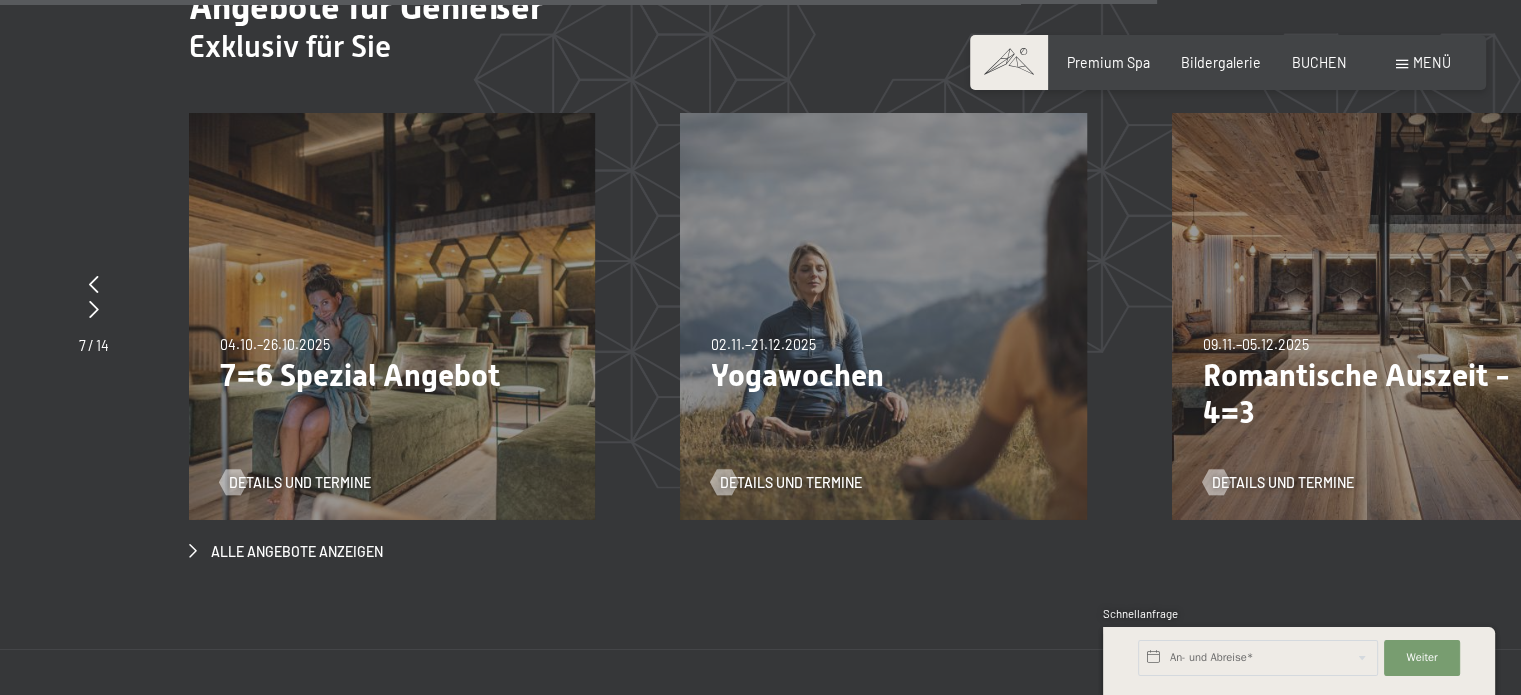scroll, scrollTop: 6404, scrollLeft: 0, axis: vertical 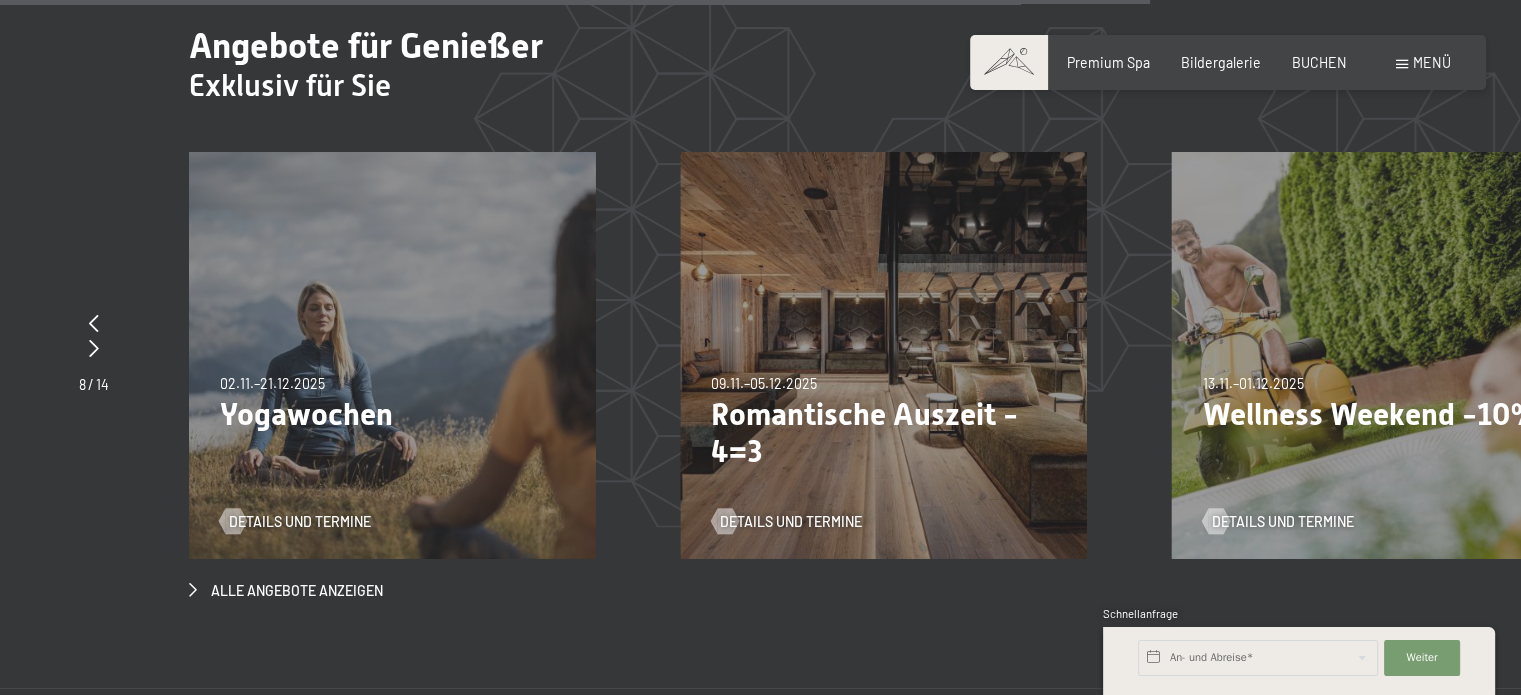 click on "Romantische Auszeit - 4=3" at bounding box center (883, 433) 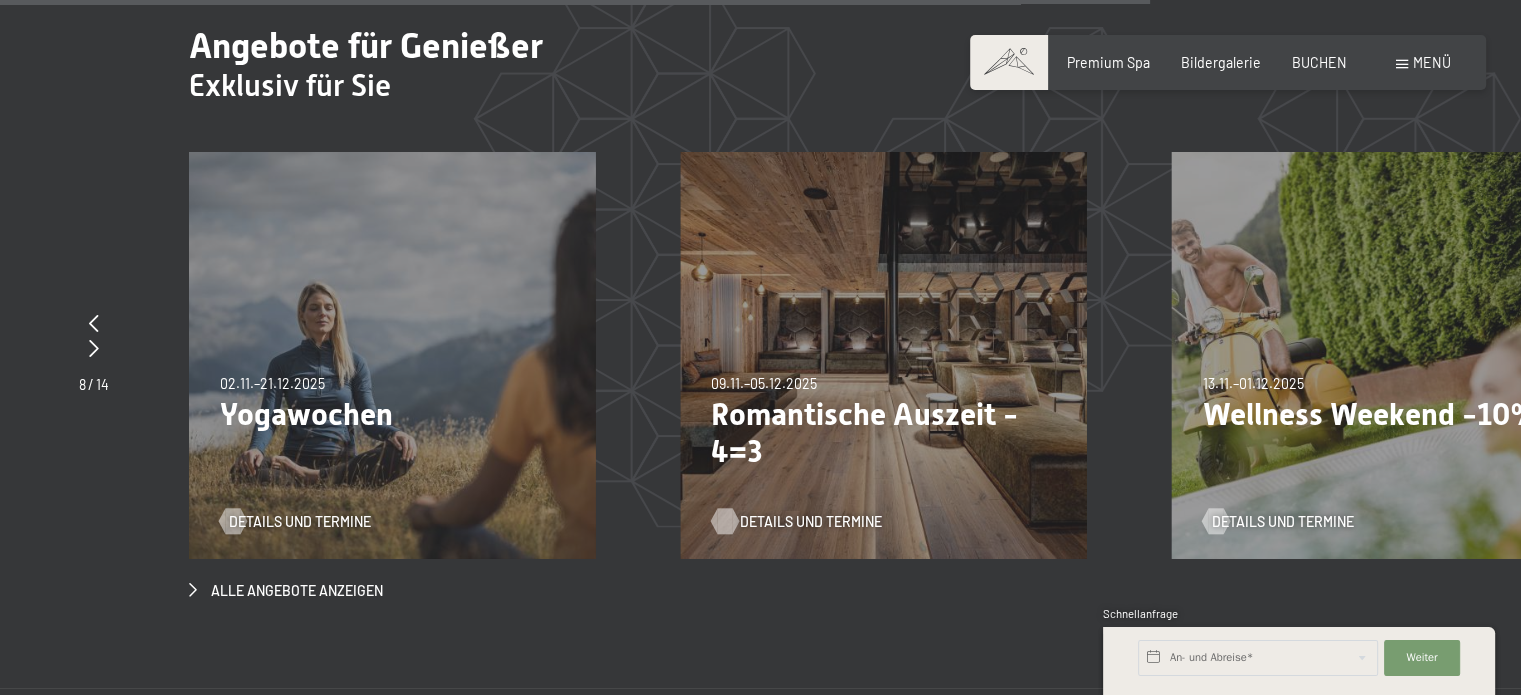 click on "Details und Termine" at bounding box center (811, 522) 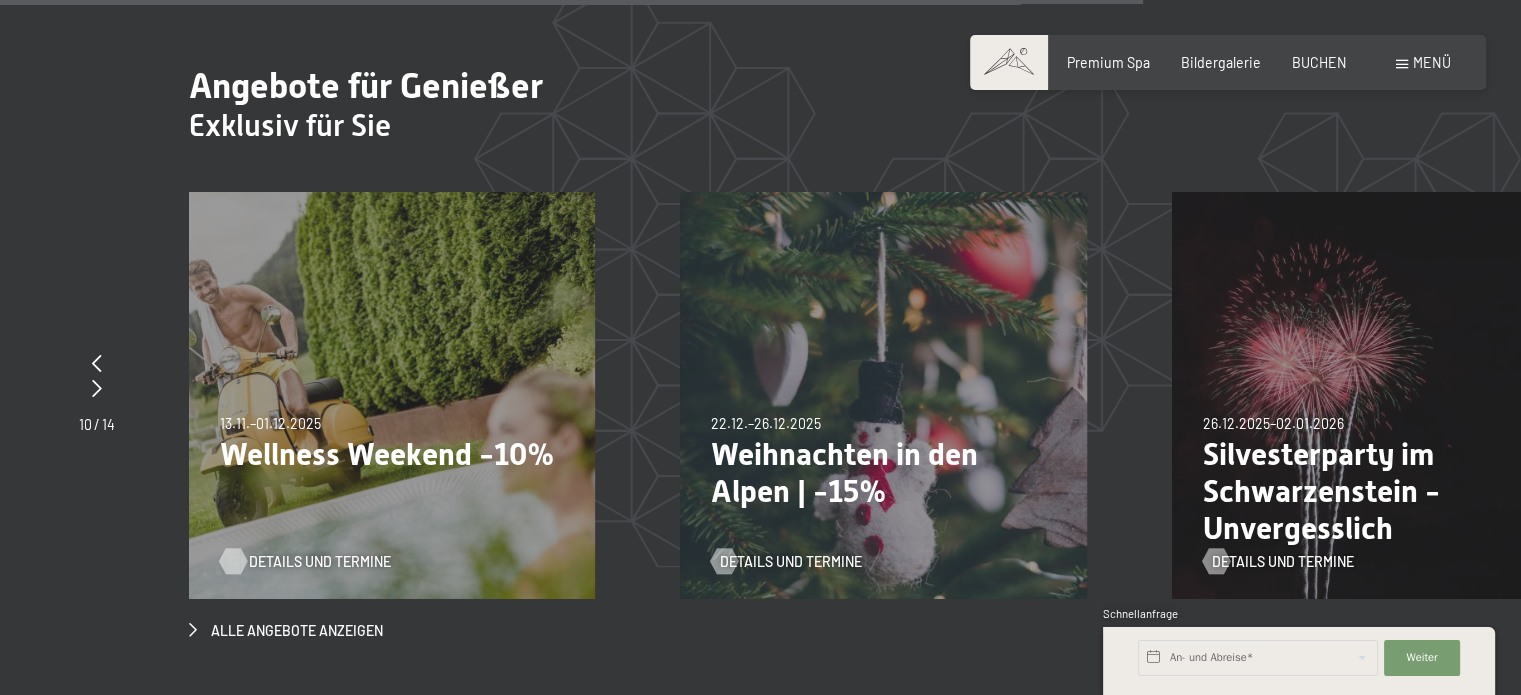 click on "Details und Termine" at bounding box center (320, 562) 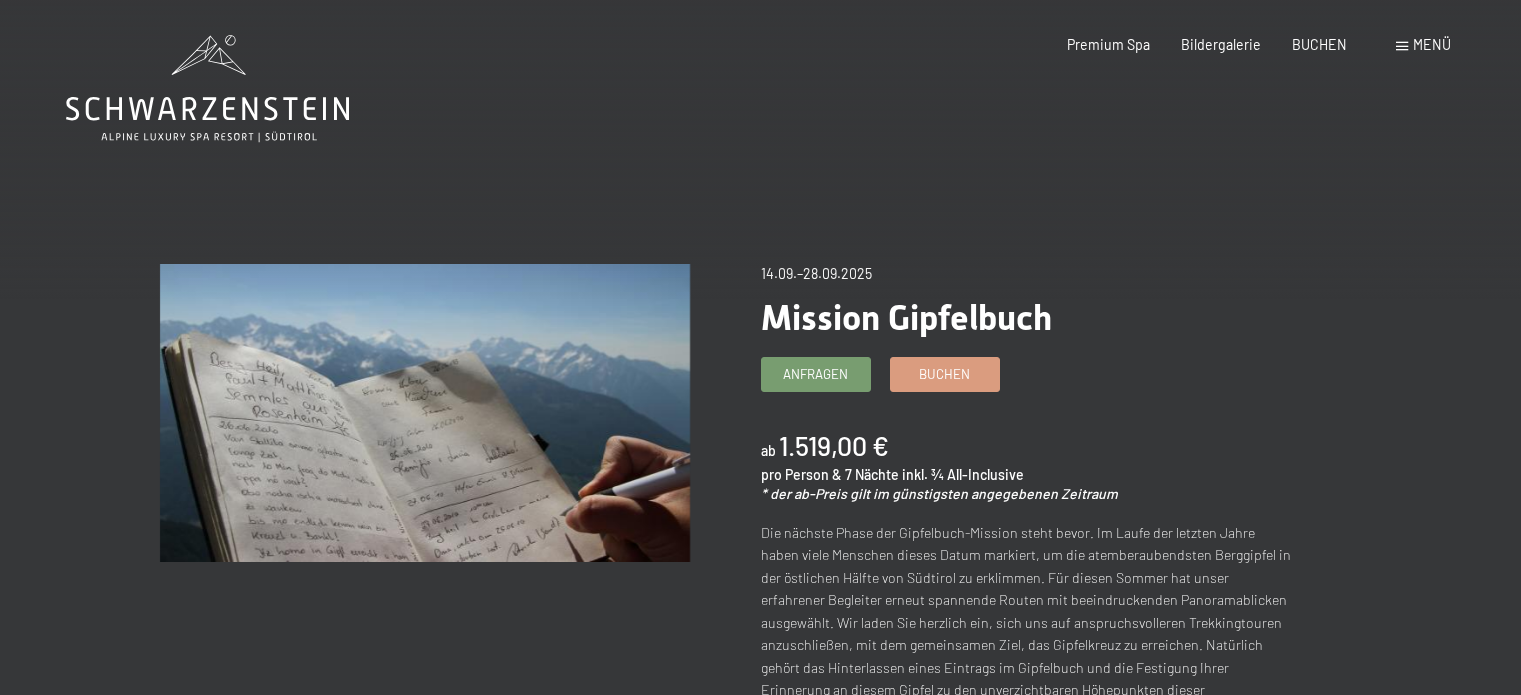 scroll, scrollTop: 0, scrollLeft: 0, axis: both 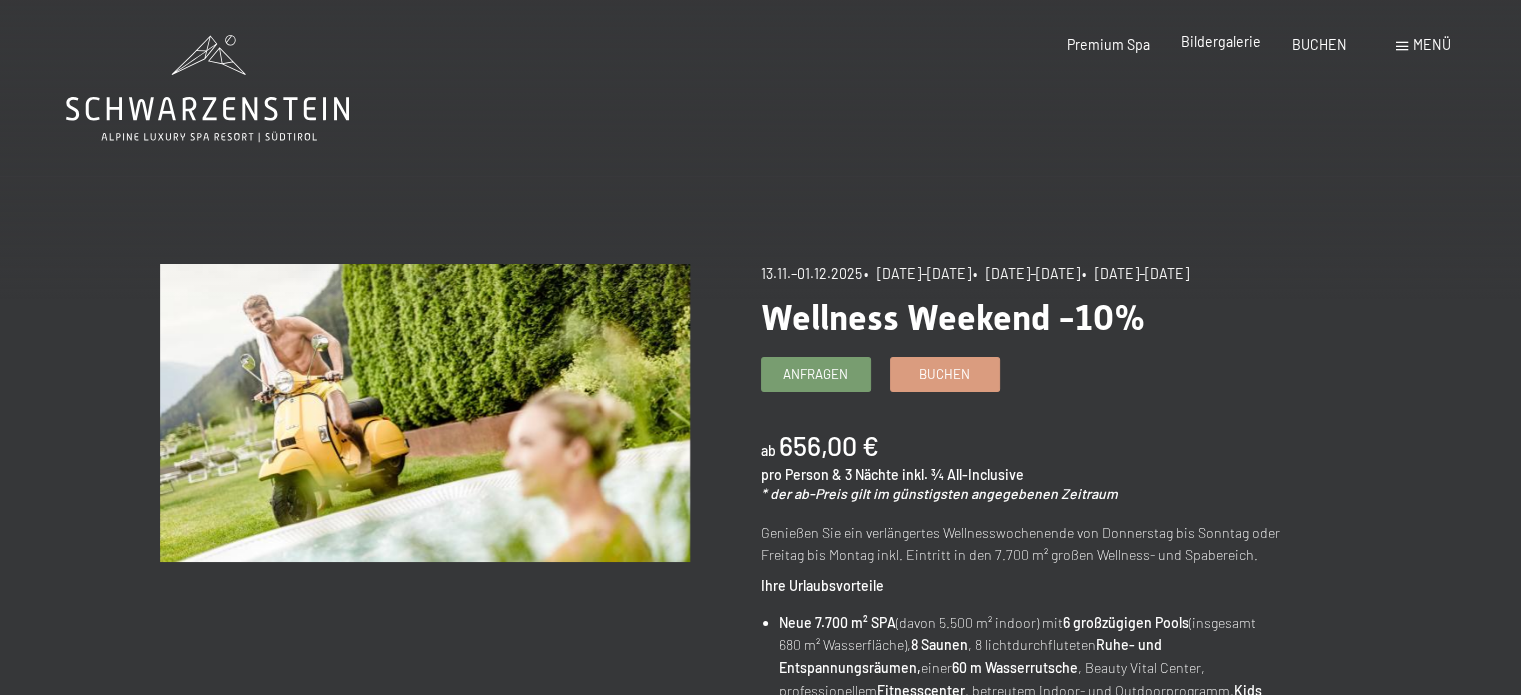 click on "Buchen           Anfragen                                     Premium Spa           Bildergalerie           BUCHEN           Menü                                                                    DE         IT         EN                Gutschein             Bildergalerie               Anfragen           Buchen                    DE         IT         EN                       Das Schwarzenstein           Neuheiten im Schwarzenstein         Ihre Gastgeber         Premium Spa         Gourmet         Aktiv         Wochenprogramm         Bilder             Family         GoGreen         Belvita         Bildergalerie                     Wohnen & Preise           Inklusivleistungen         Zimmer & Preise         Liste             Angebote         Liste             Familienpreise         Spa Anwendungen         Treuebonus         Anfrage         Buchung         AGBs - Info         Gutschein         Geschenksidee         App. Luxegg                     Umgebung" at bounding box center [1227, 45] 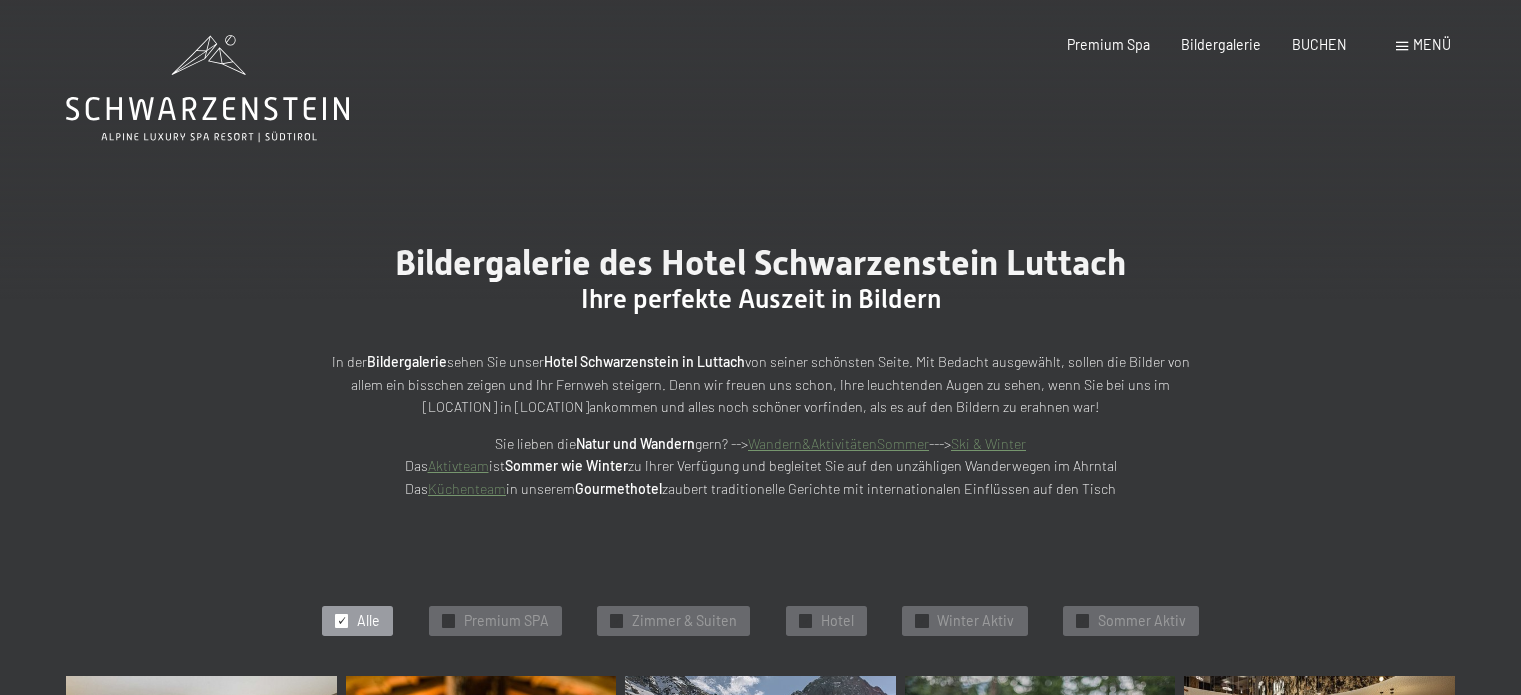scroll, scrollTop: 0, scrollLeft: 0, axis: both 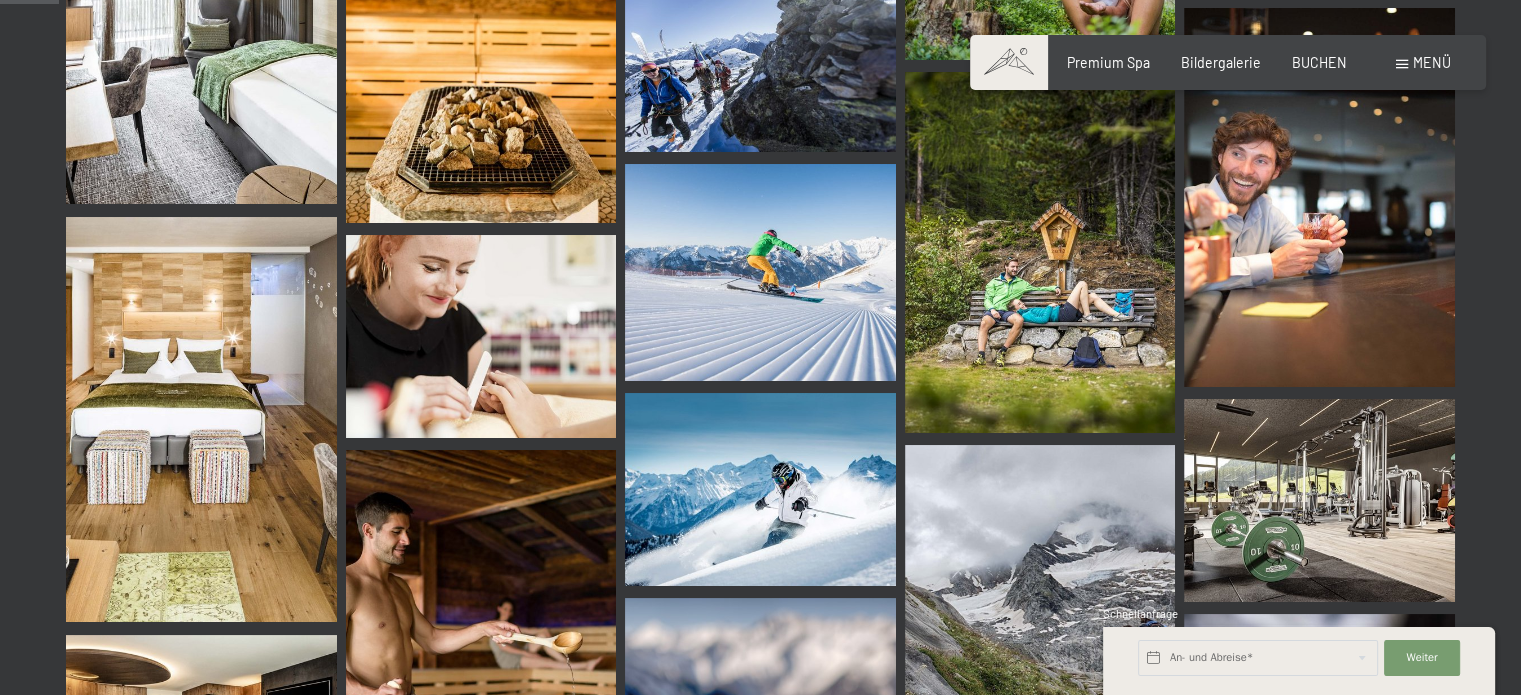 click on "Premium Spa           Bildergalerie           BUCHEN" at bounding box center (1191, 63) 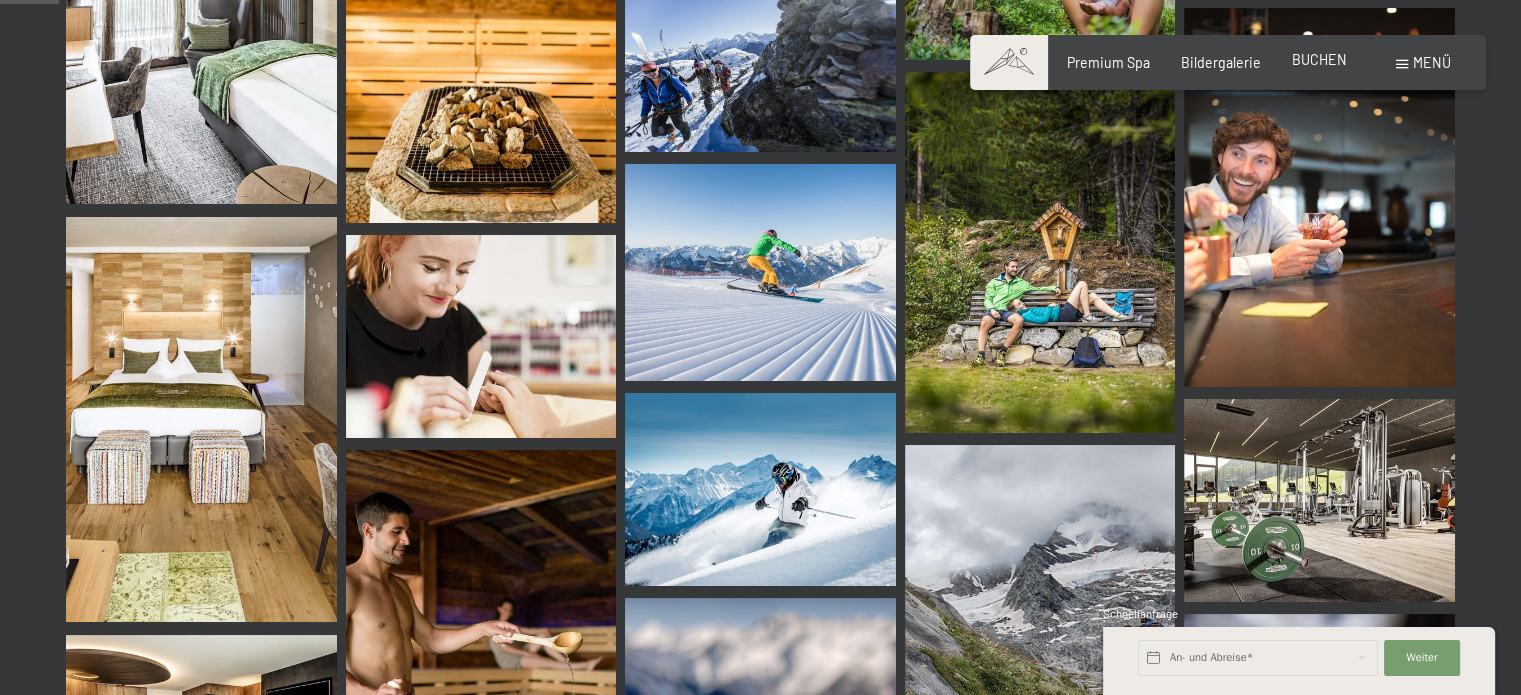 click on "BUCHEN" at bounding box center (1319, 59) 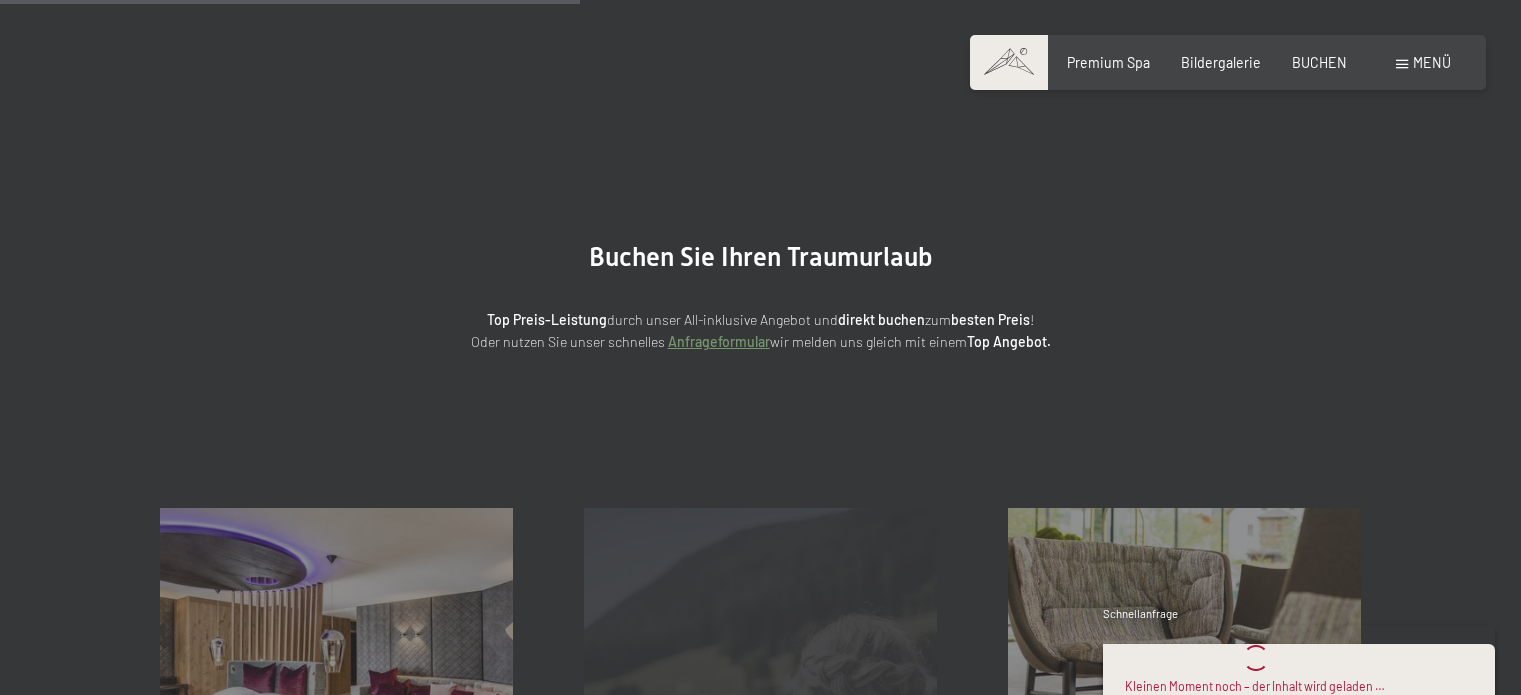 scroll, scrollTop: 378, scrollLeft: 0, axis: vertical 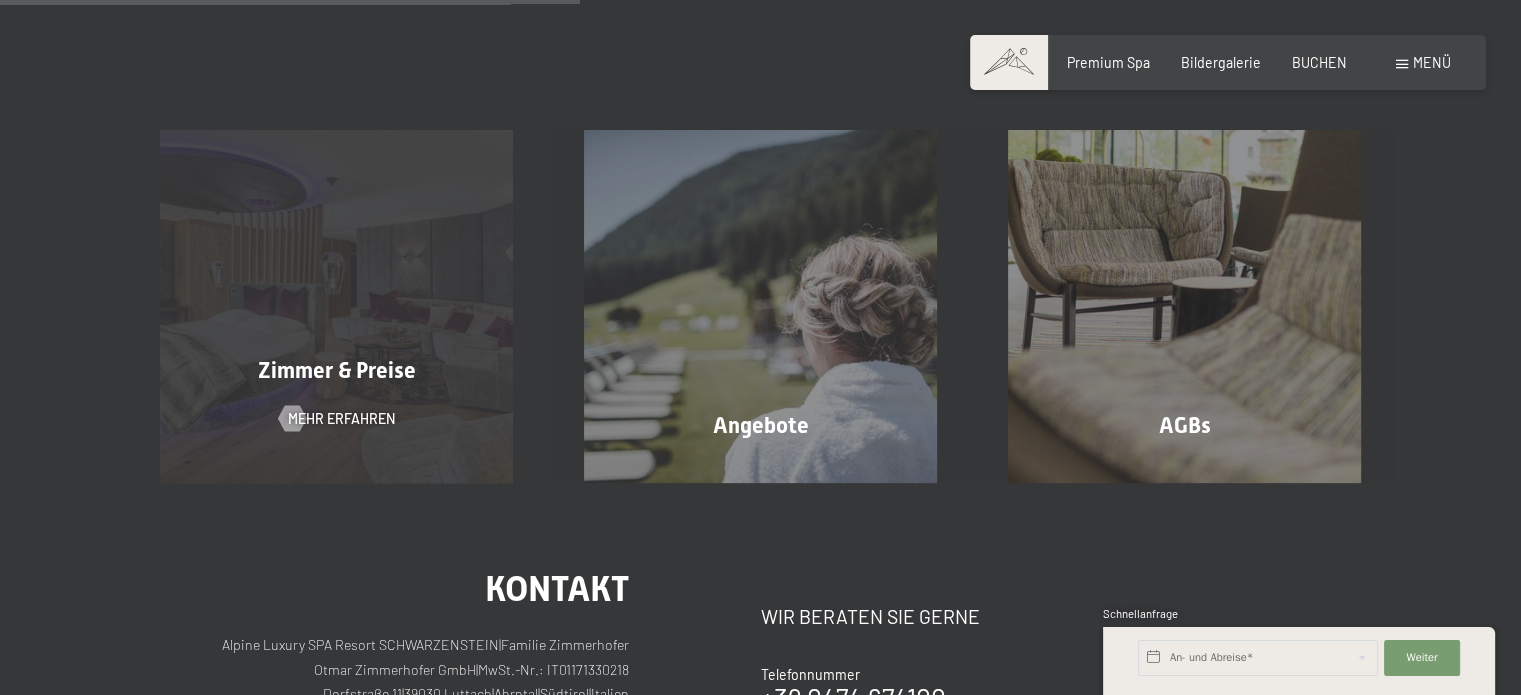 click on "Zimmer & Preise           Mehr erfahren" at bounding box center (337, 306) 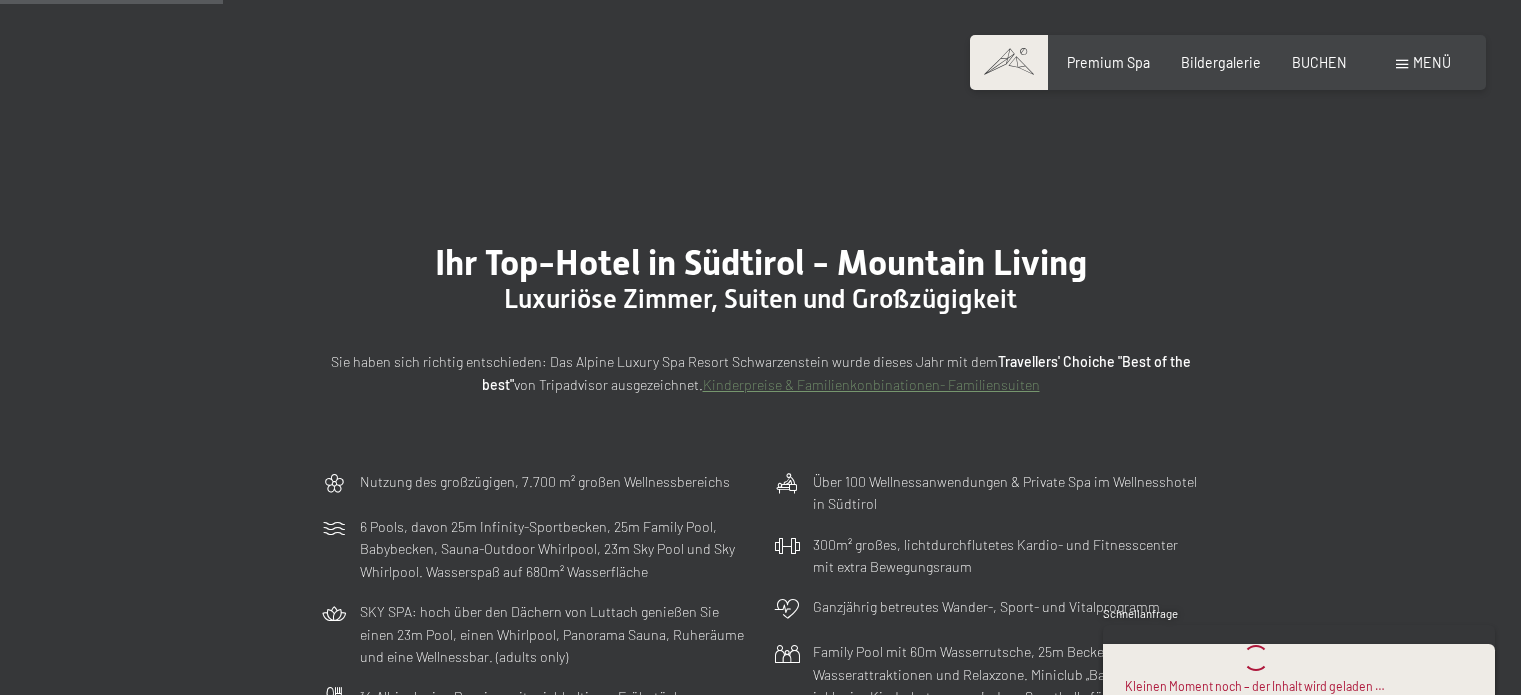scroll, scrollTop: 775, scrollLeft: 0, axis: vertical 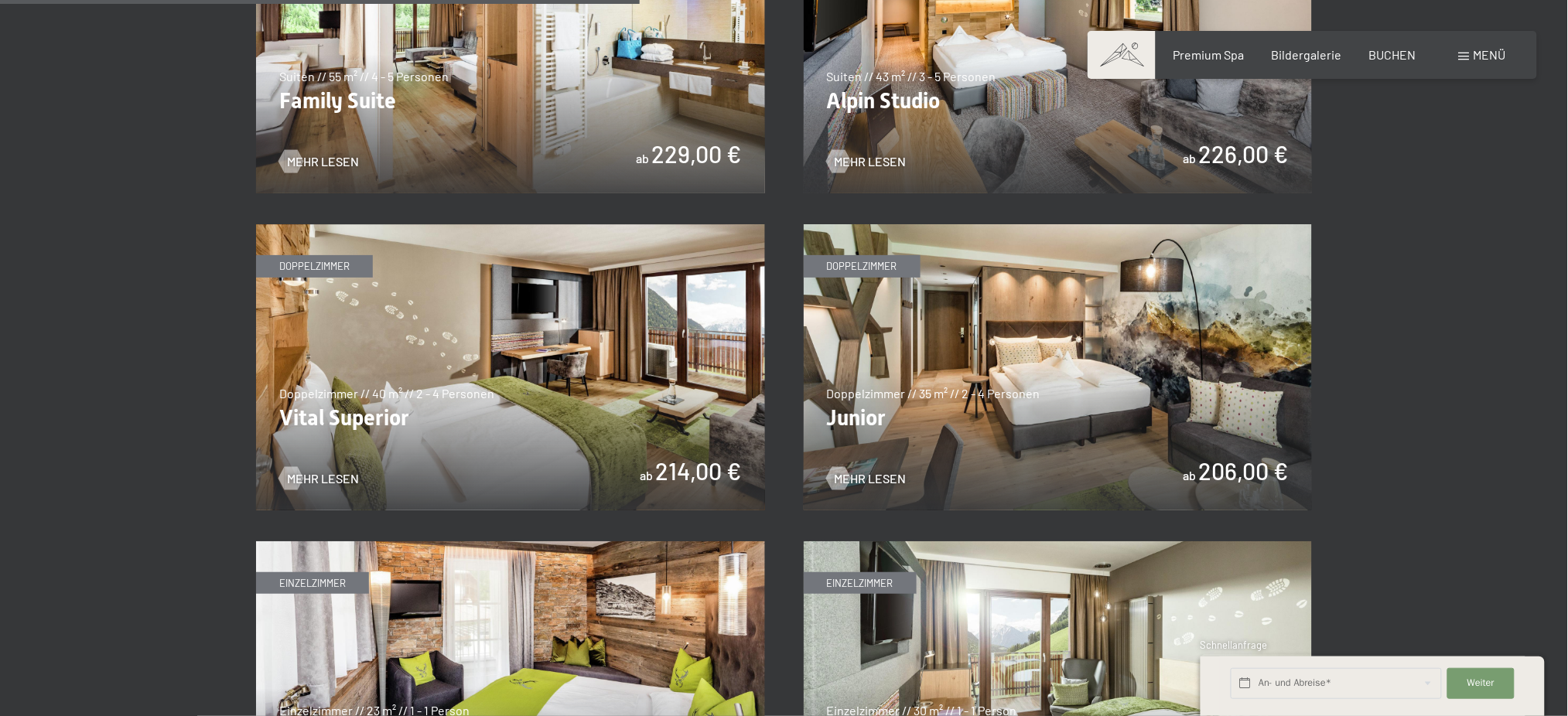 click at bounding box center [1058, 367] 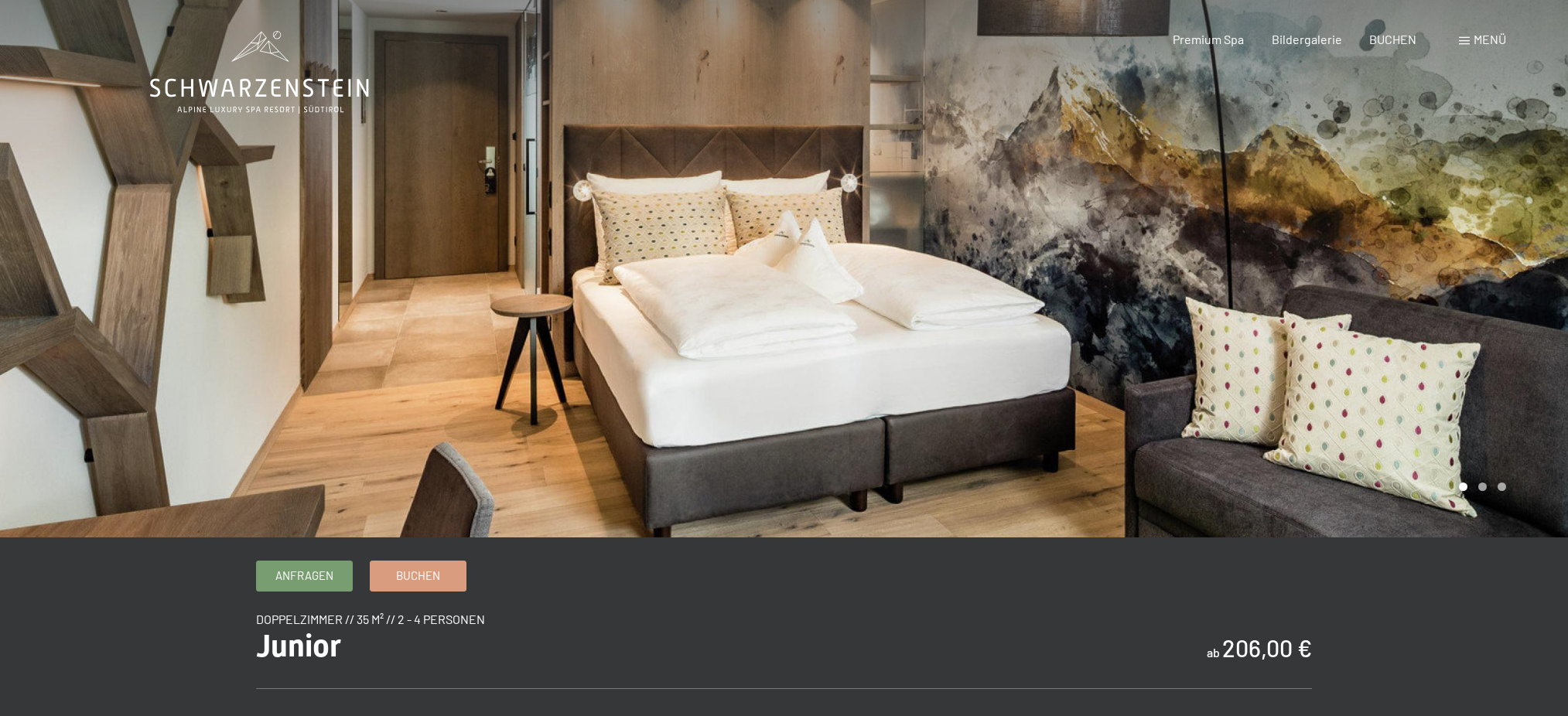 scroll, scrollTop: 0, scrollLeft: 0, axis: both 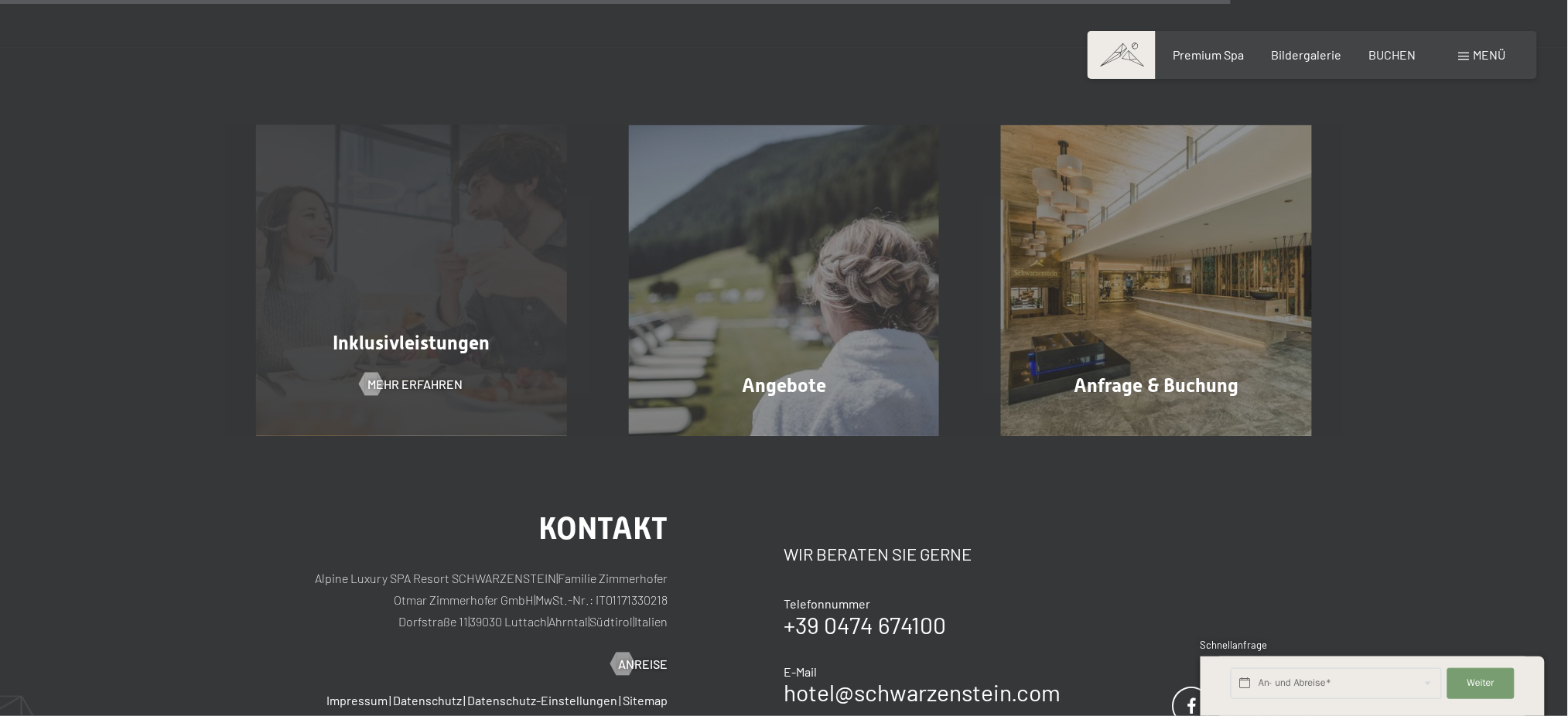 click on "Inklusivleistungen" at bounding box center [411, 343] 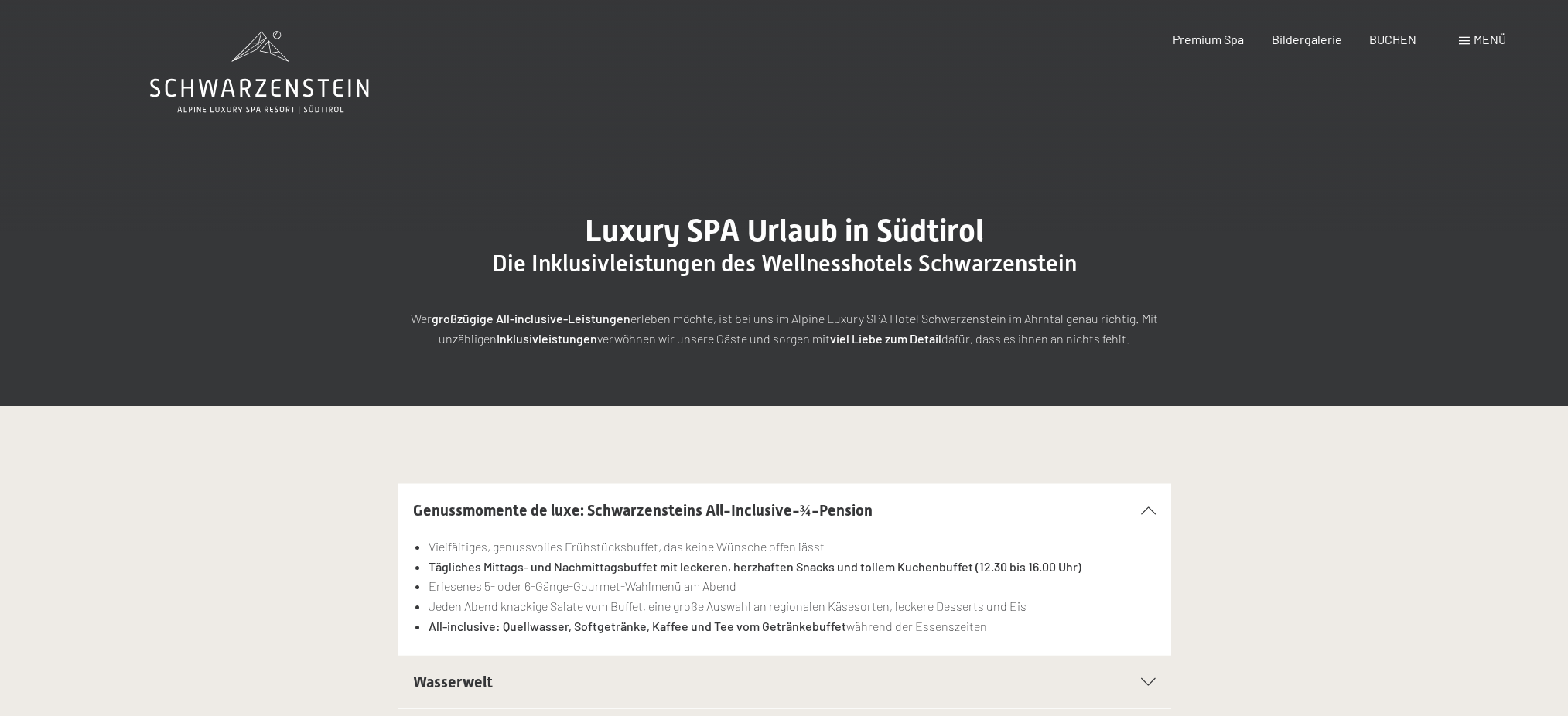 scroll, scrollTop: 0, scrollLeft: 0, axis: both 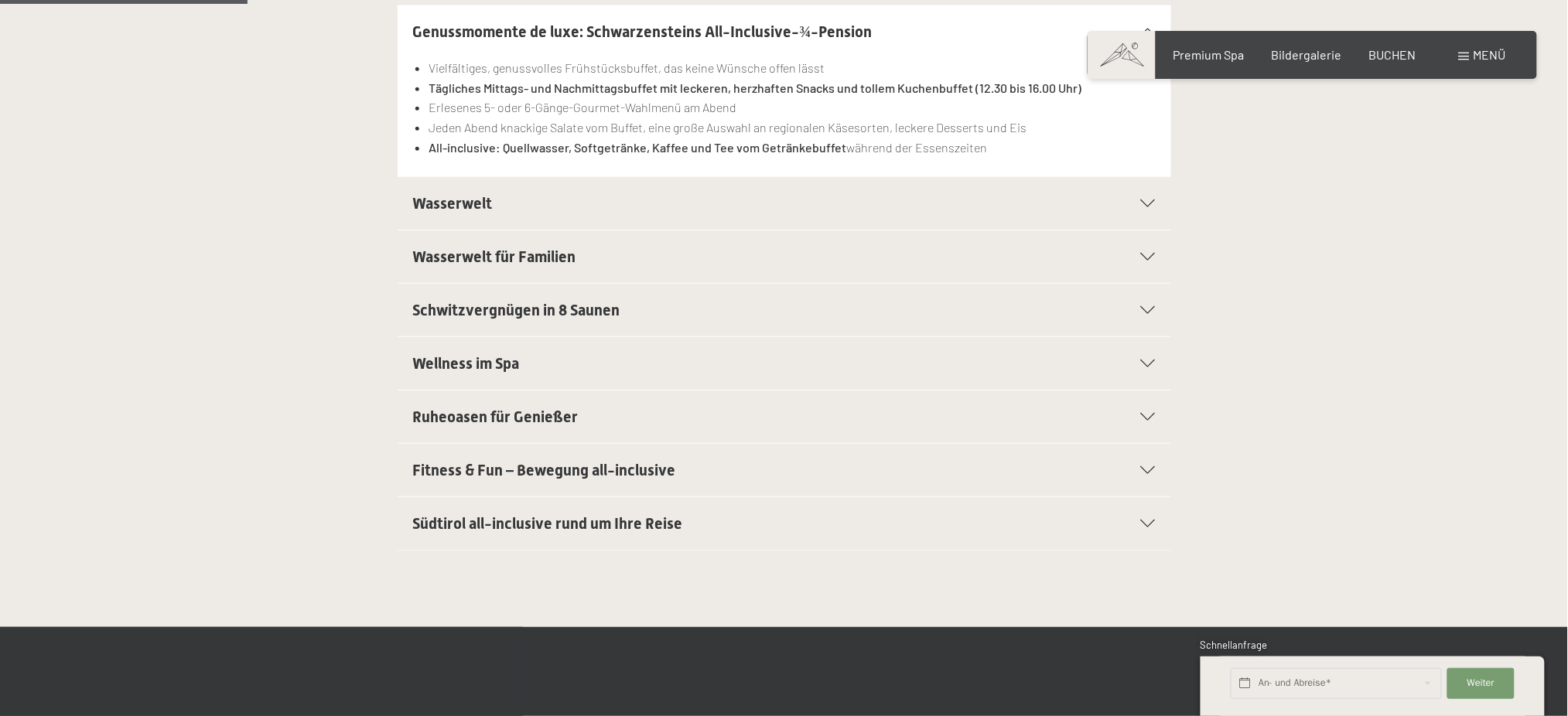 click on "Fitness & Fun – Bewegung all-inclusive" at bounding box center (545, 470) 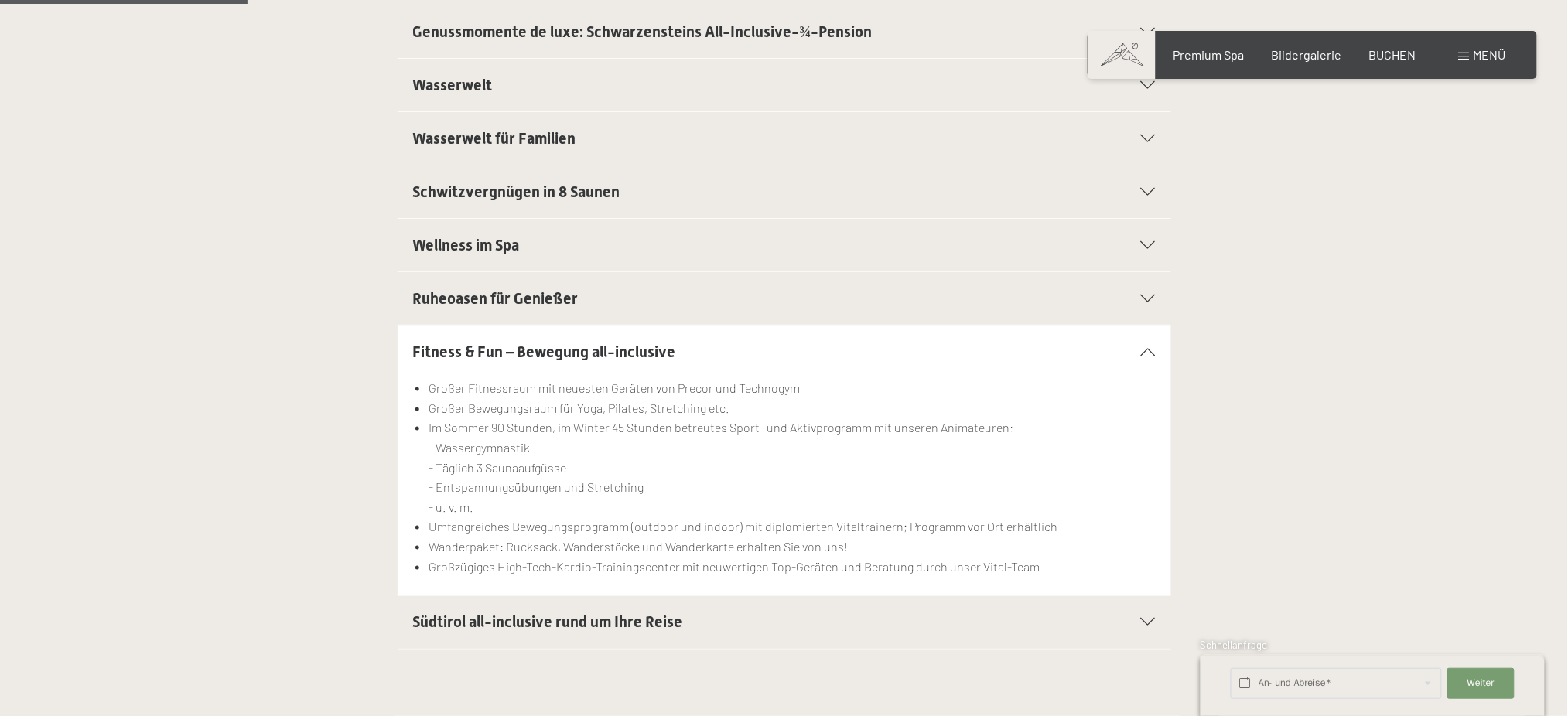 click on "Fitness & Fun – Bewegung all-inclusive Grosser Fitnessraum mit neuesten Geräten von Precor und Technogym Großer Bewegungsraum für Yoga, Pilates, Stretching etc. Im Sommer 90 Stunden, im Winter 45 Stunden betreutes Sport- und Aktivprogramm mit unseren Animateuren: - Wassergymnastik - Täglich 3 Saunaaufgüsse - Entspannungsübungen und Stretching - u. v. m. Umfangreiches Bewegungsprogramm (outdoor und indoor) mit diplomierten Vitaltrainern; Programm vor Ort erhältlich Wanderpaket: Rucksack, Wanderstöcke und Wanderkarte erhalten Sie von uns! Großzügiges High-Tech-Kardio-Trainingscenter mit neuwertigen Top-Geräten und Beratung durch unser Vital-Team" at bounding box center [784, 460] 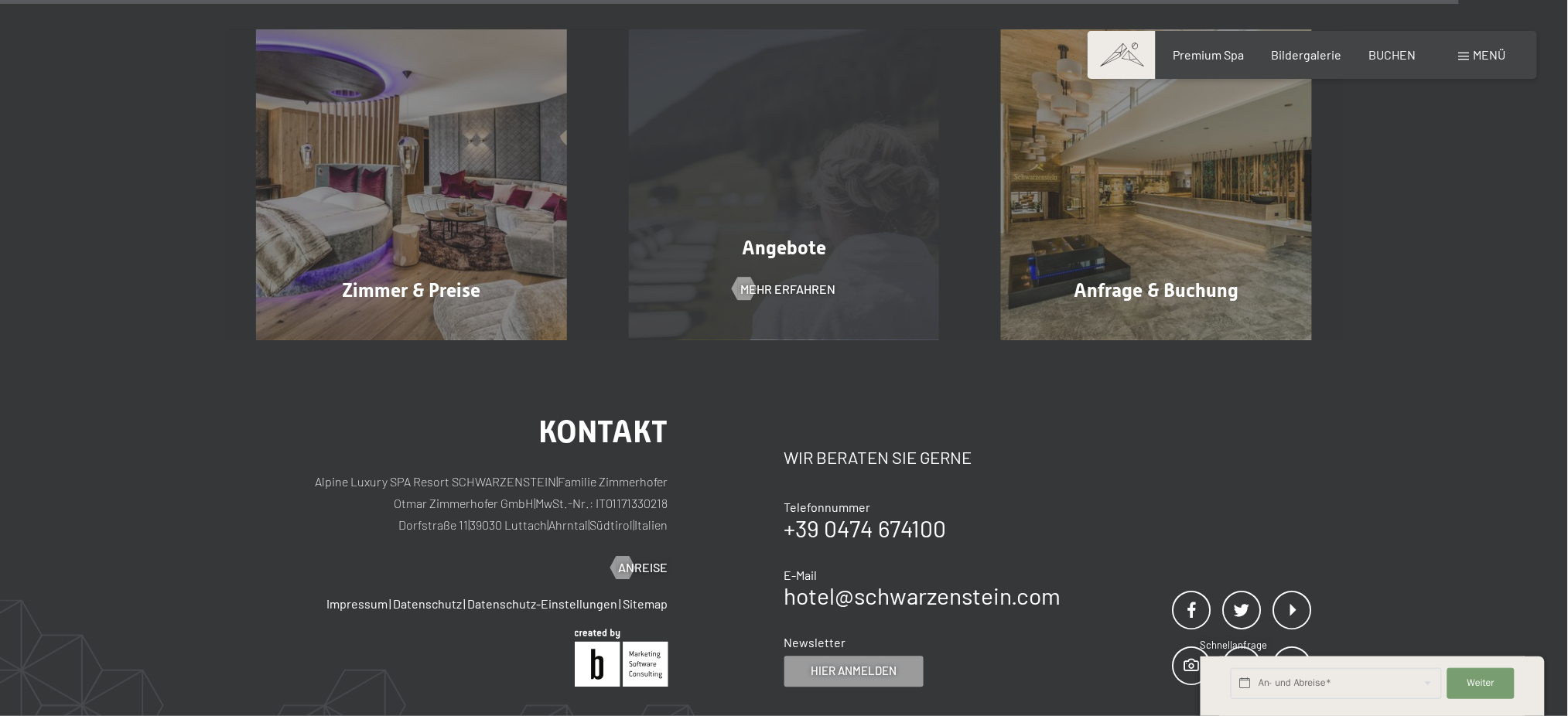 scroll, scrollTop: 3202, scrollLeft: 0, axis: vertical 